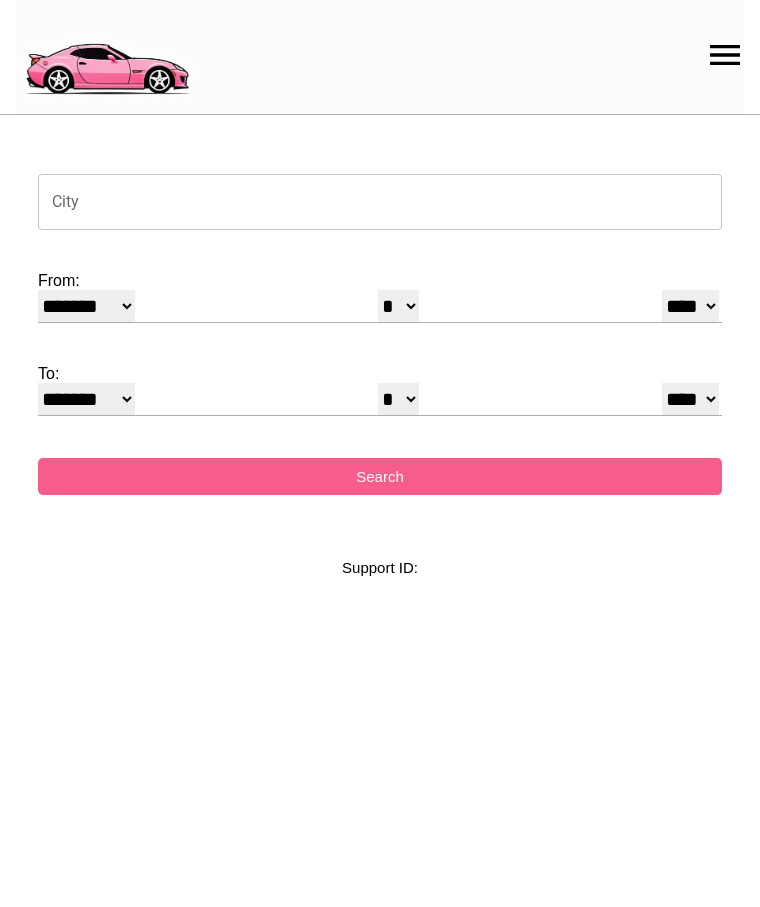 select on "*" 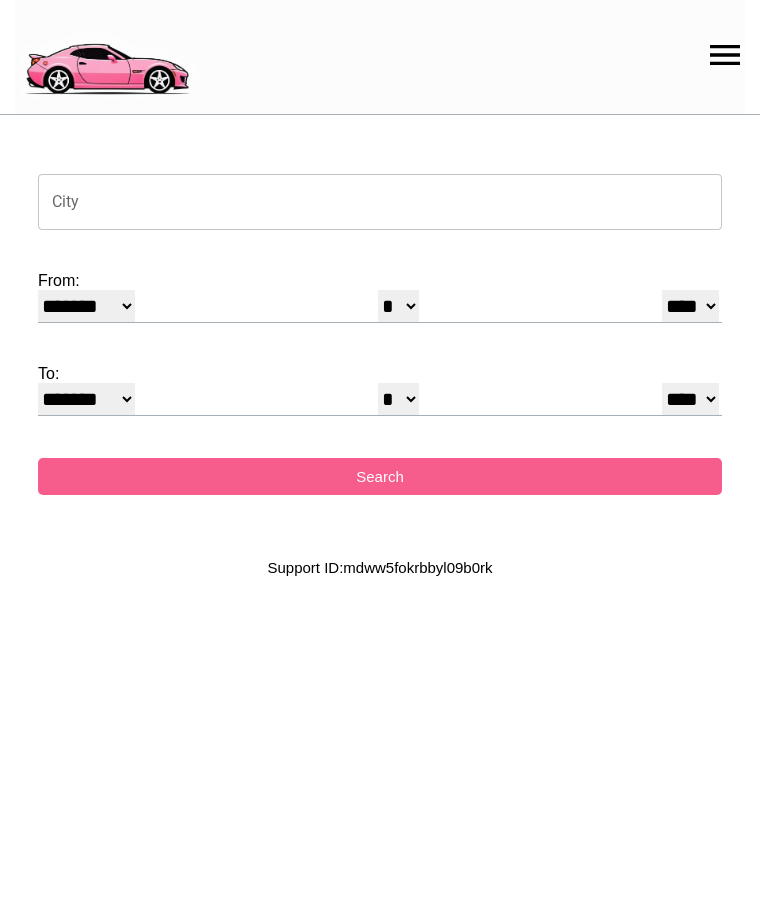 scroll, scrollTop: 0, scrollLeft: 0, axis: both 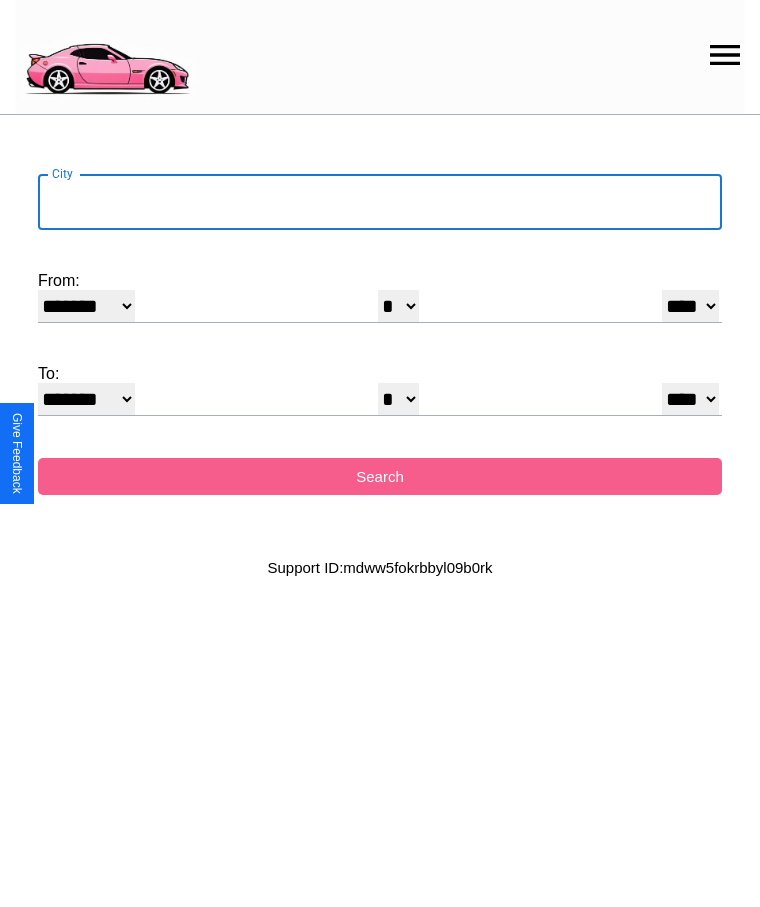 click on "City" at bounding box center [380, 202] 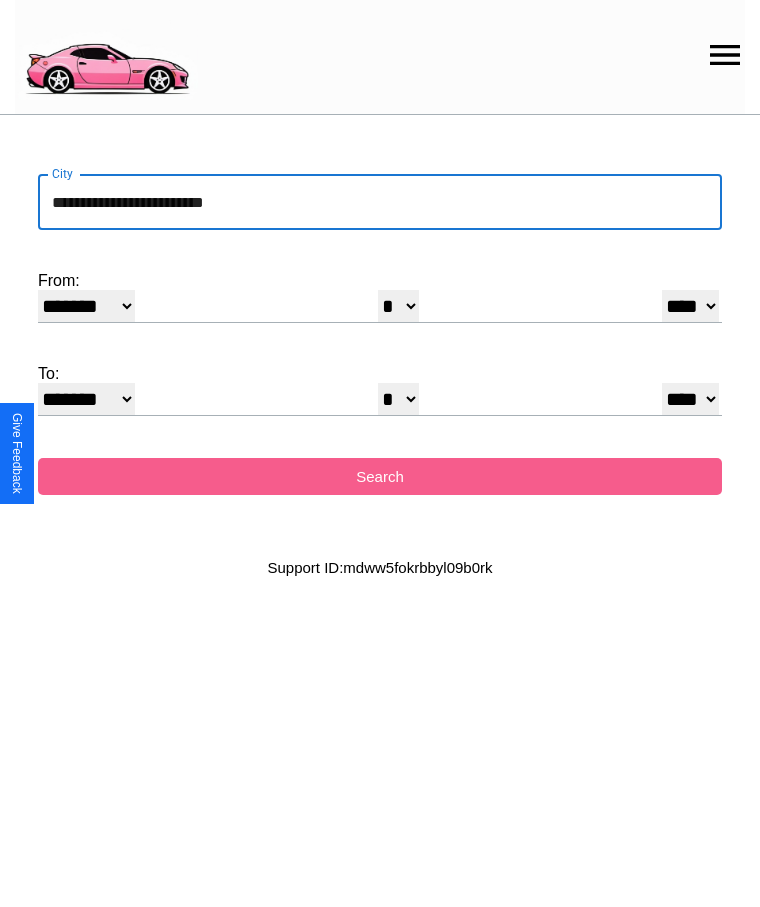 type on "**********" 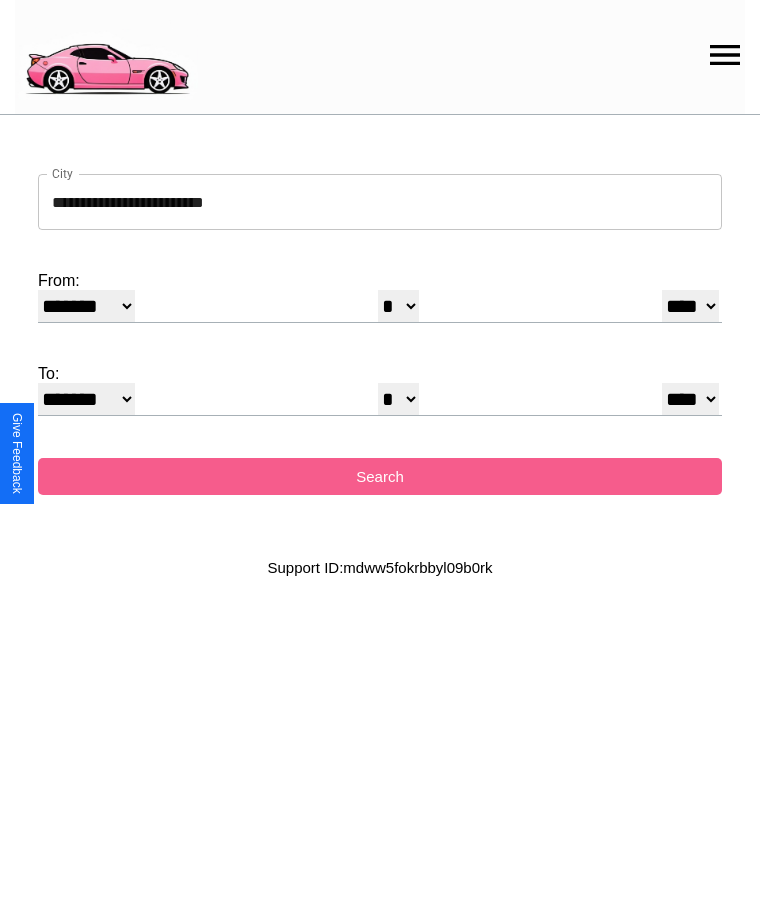 click on "******* ******** ***** ***** *** **** **** ****** ********* ******* ******** ********" at bounding box center (86, 306) 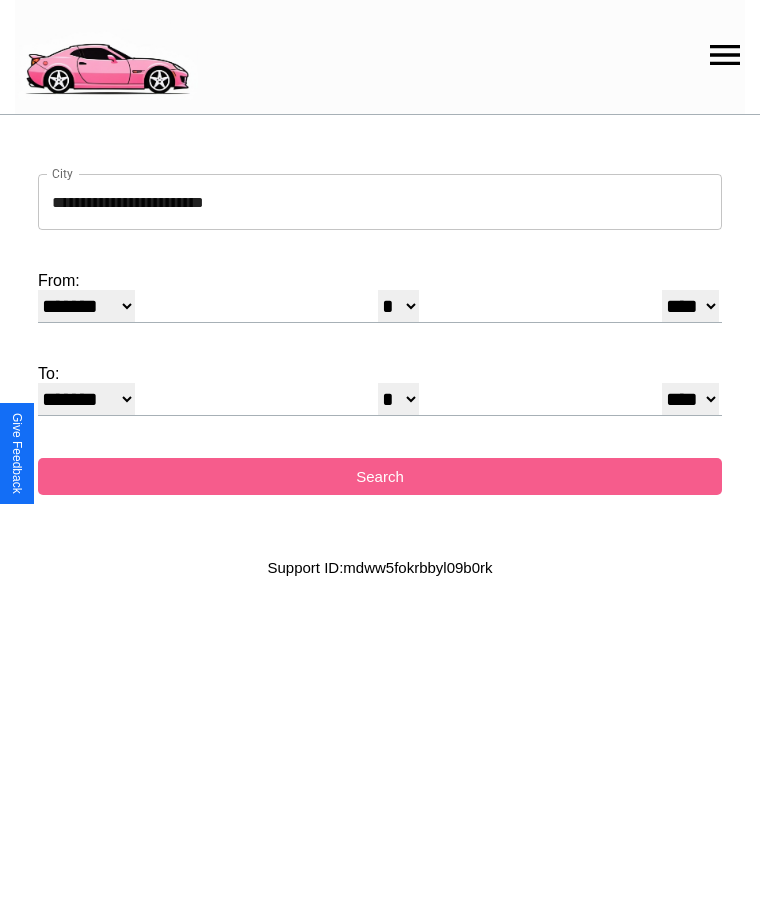 select on "*" 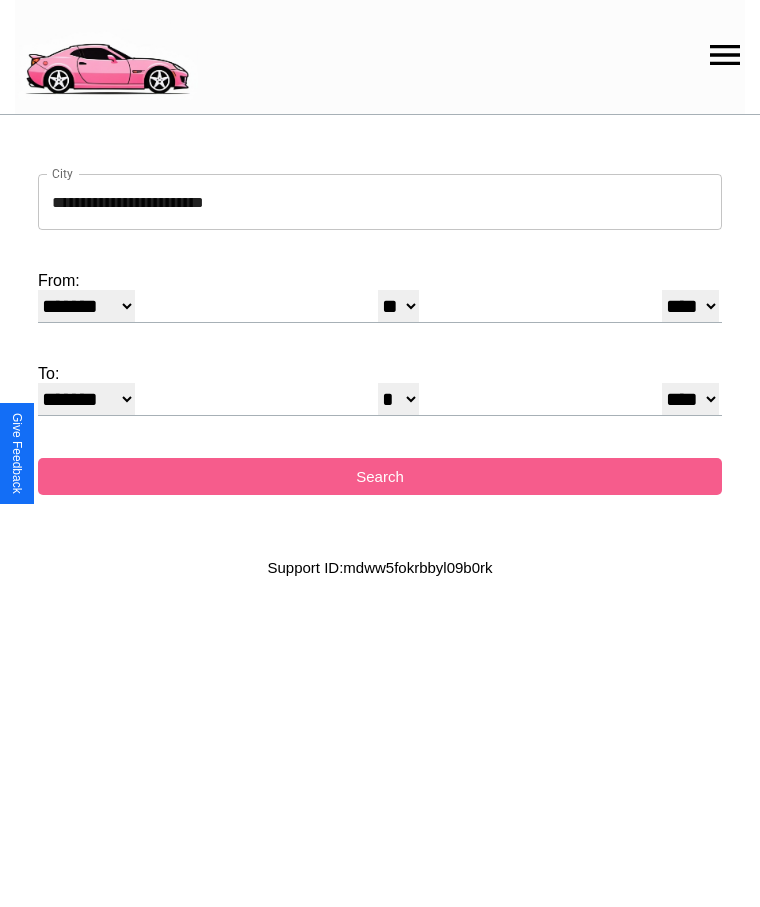 click on "**** **** **** **** **** **** **** **** **** ****" at bounding box center [690, 306] 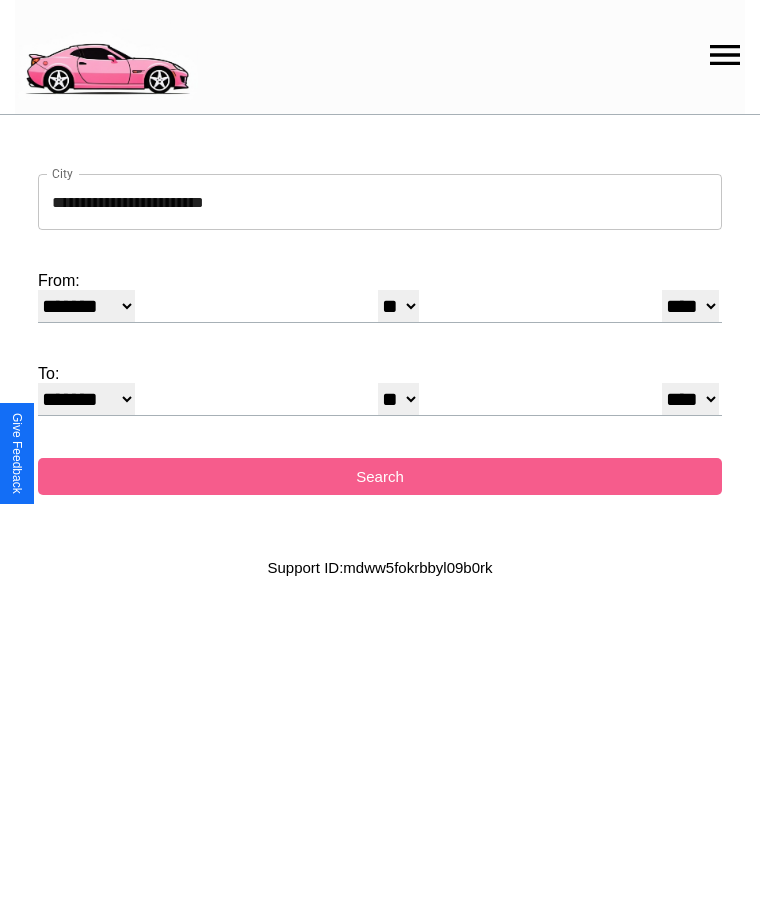 click on "* * * * * * * * * ** ** ** ** ** ** ** ** ** ** ** ** ** ** ** ** ** ** ** ** ** **" at bounding box center (398, 399) 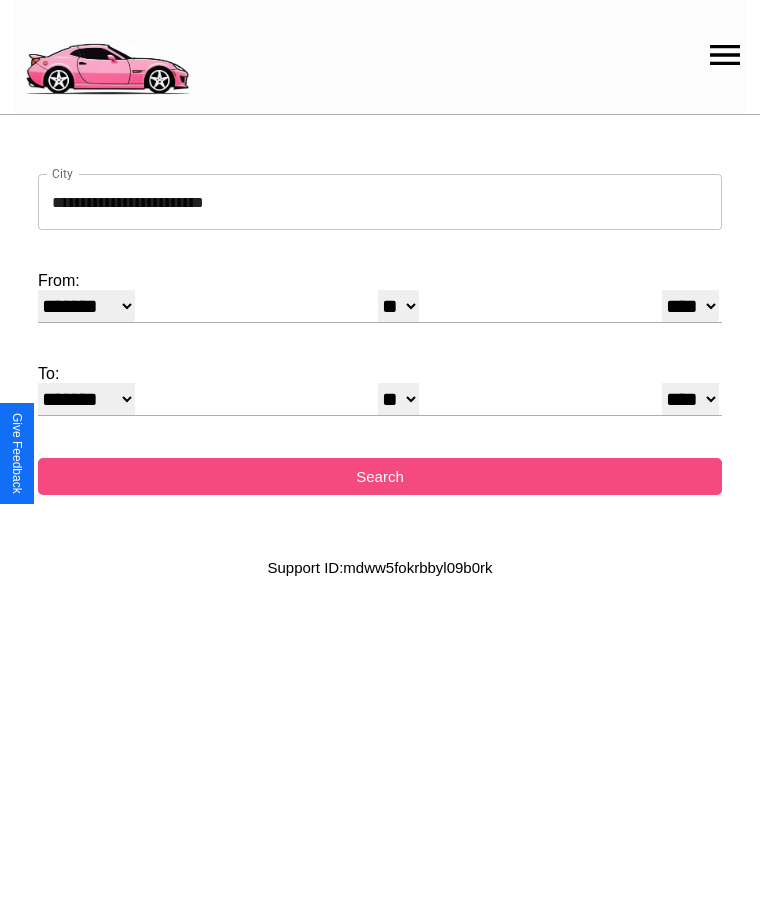 click on "Search" at bounding box center [380, 476] 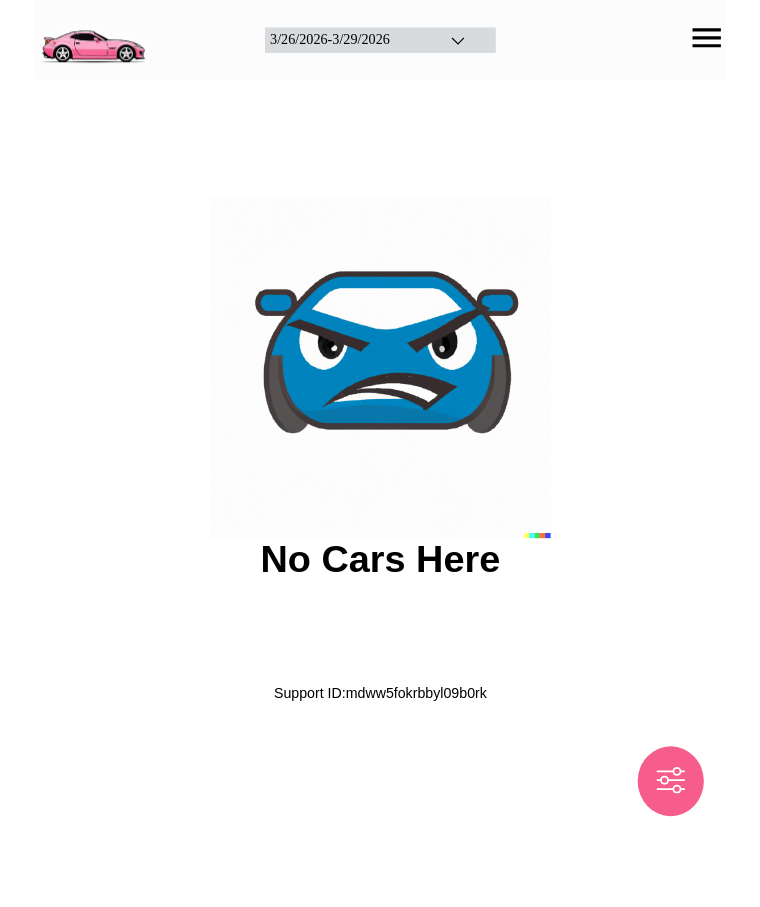 scroll, scrollTop: 0, scrollLeft: 0, axis: both 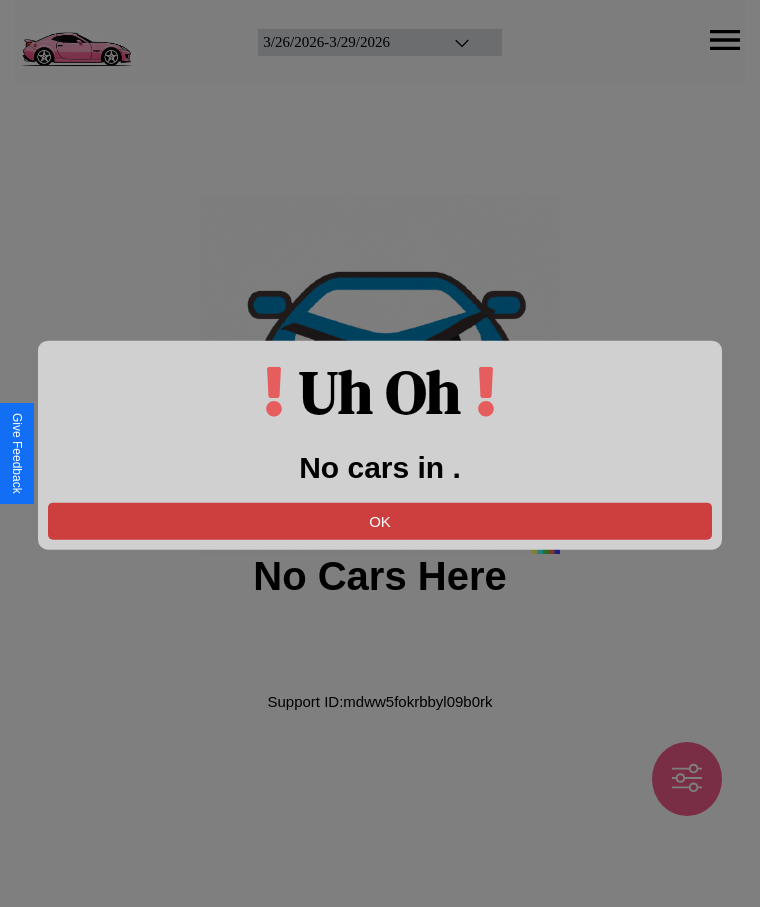 click on "OK" at bounding box center (380, 520) 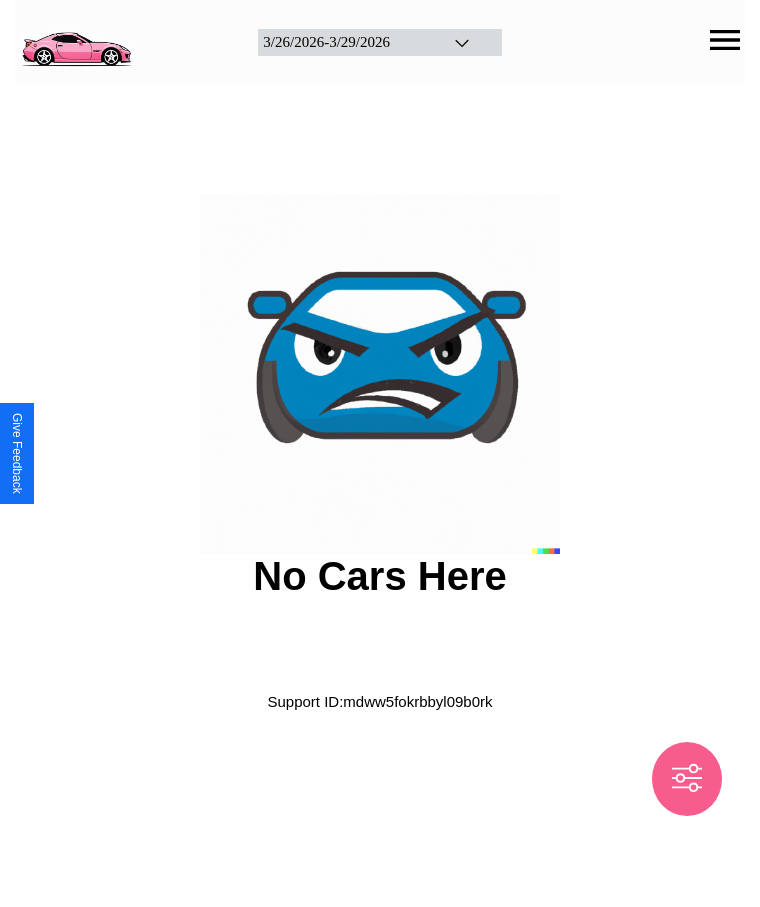 click at bounding box center [76, 40] 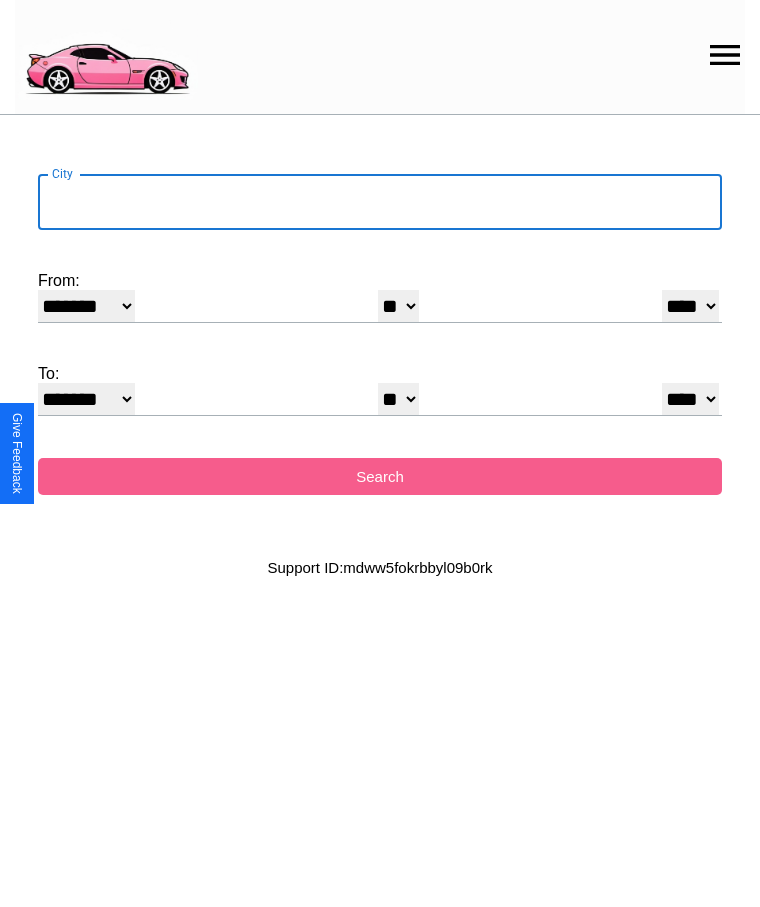 click on "City" at bounding box center [380, 202] 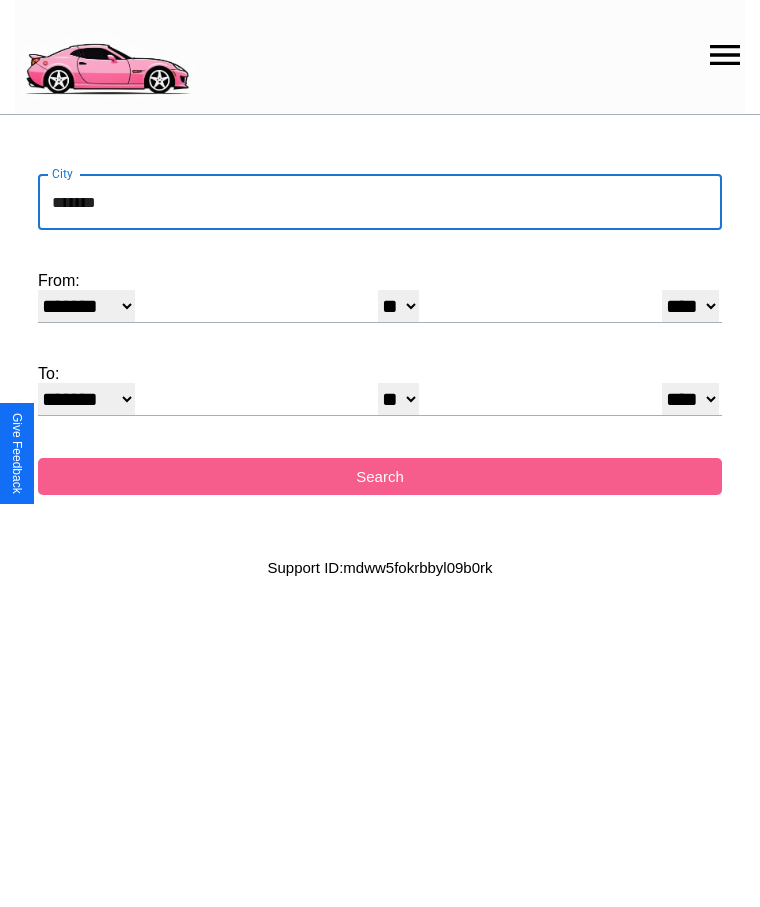 type on "*******" 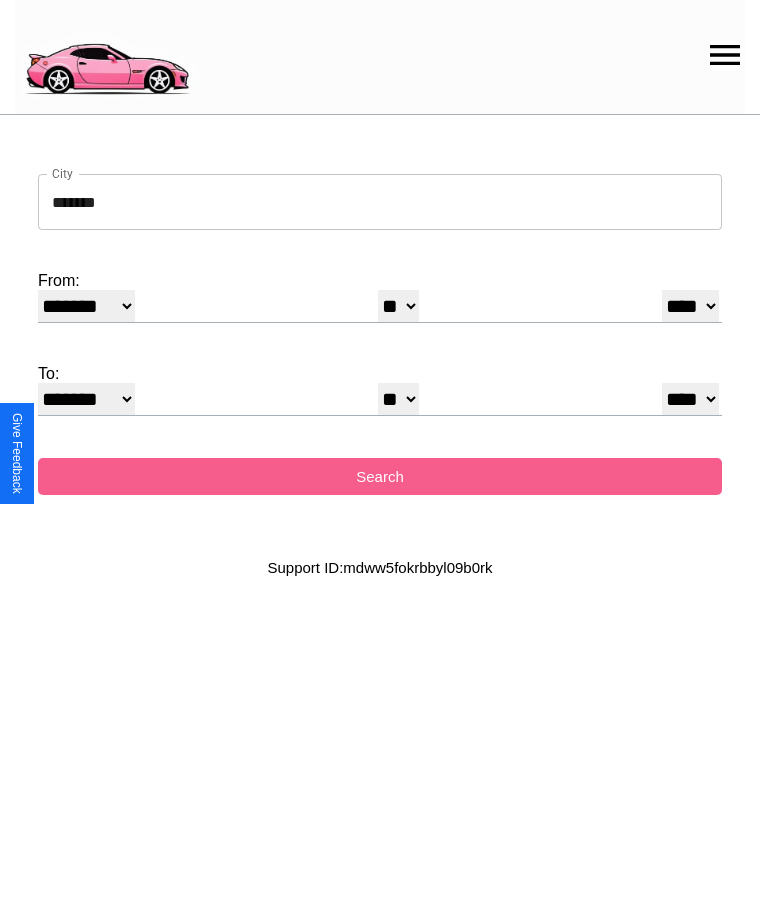 click on "******* ******** ***** ***** *** **** **** ****** ********* ******* ******** ********" at bounding box center (86, 306) 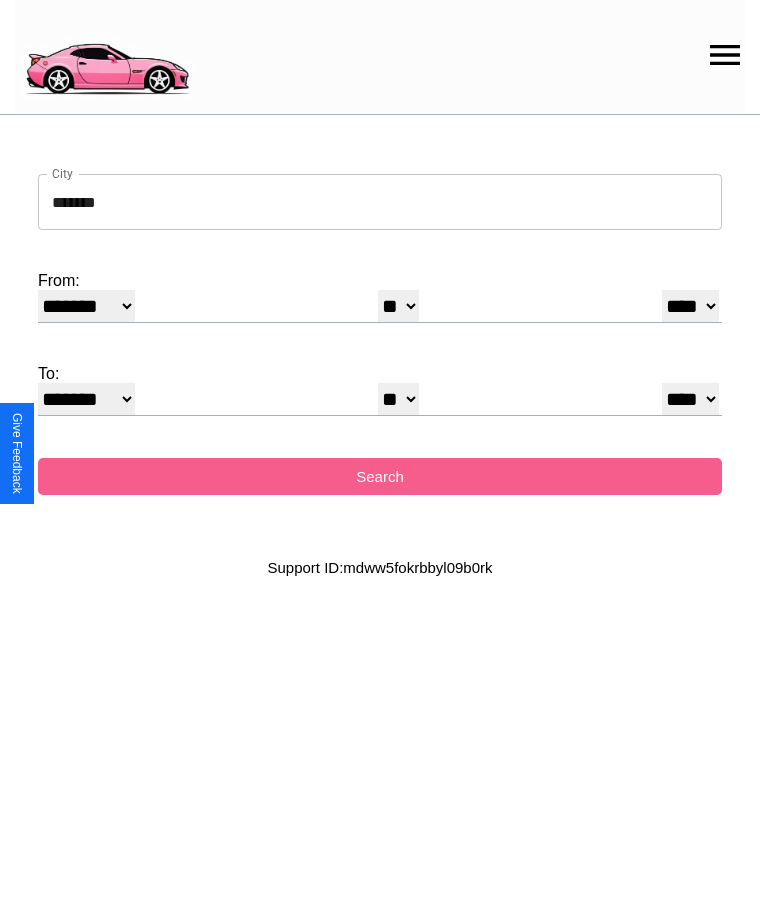 select on "**" 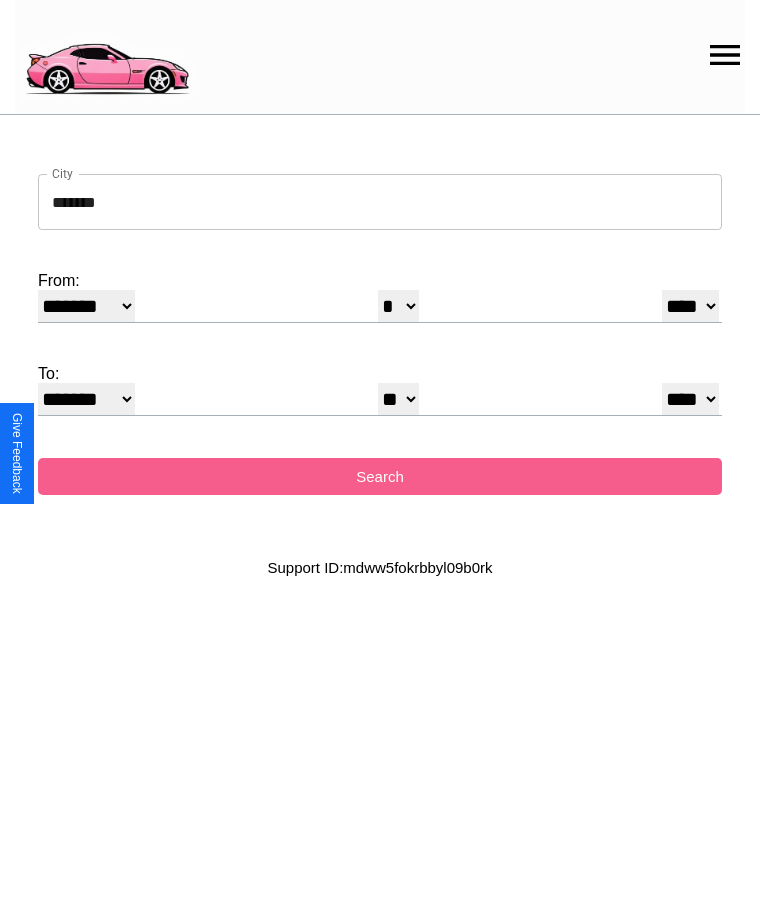click on "* * * * * * * * * ** ** ** ** ** ** ** ** ** ** ** ** ** ** ** ** ** ** ** ** ** **" at bounding box center (398, 399) 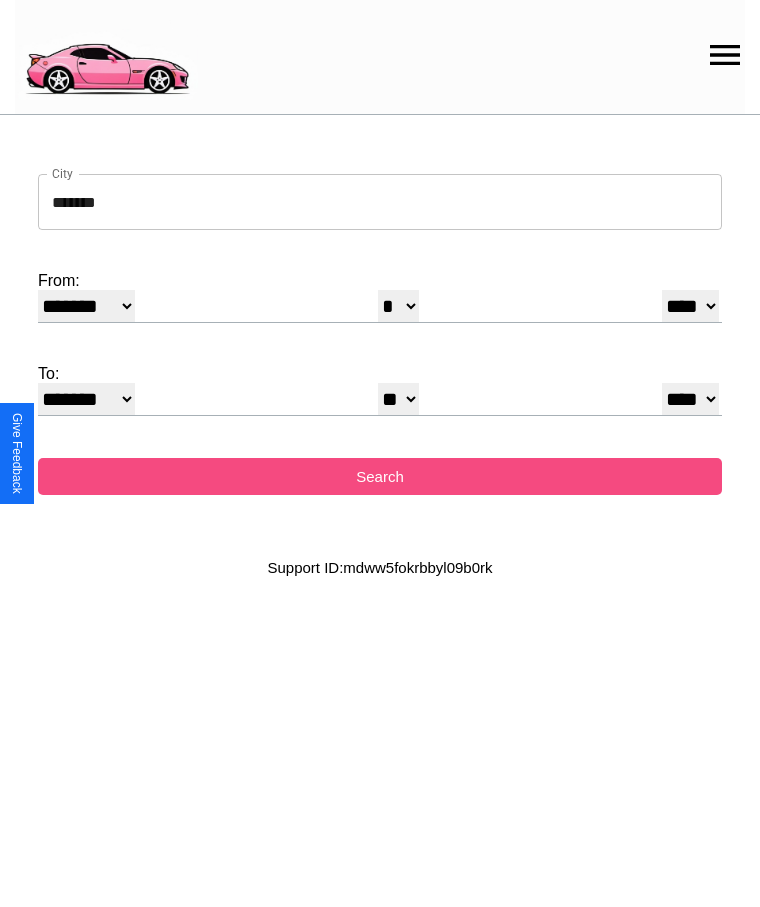 click on "Search" at bounding box center (380, 476) 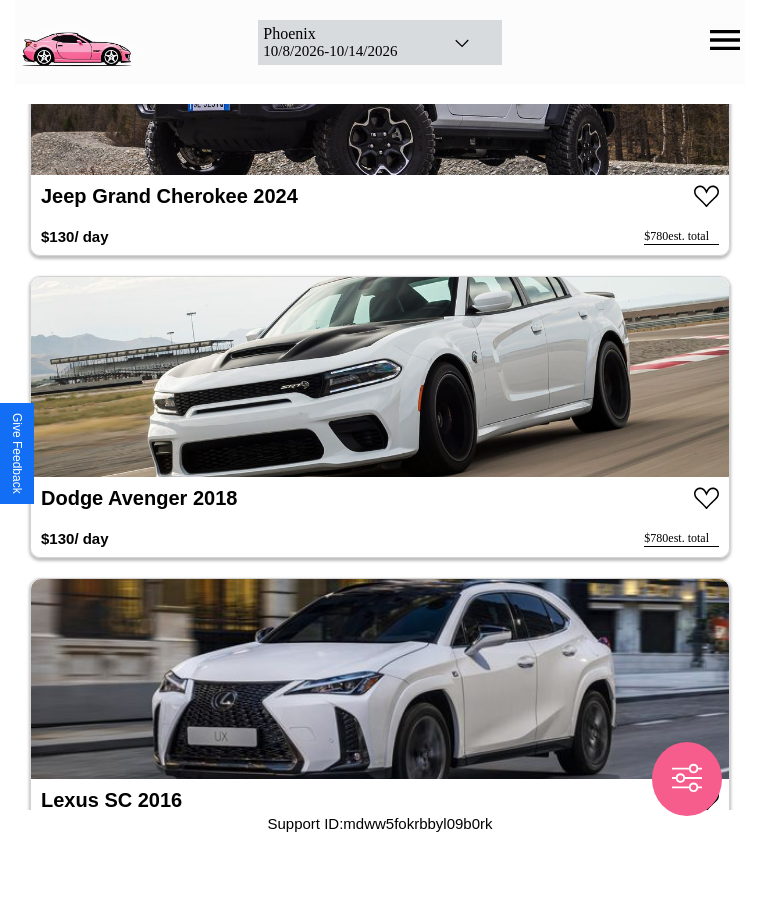 scroll, scrollTop: 31226, scrollLeft: 0, axis: vertical 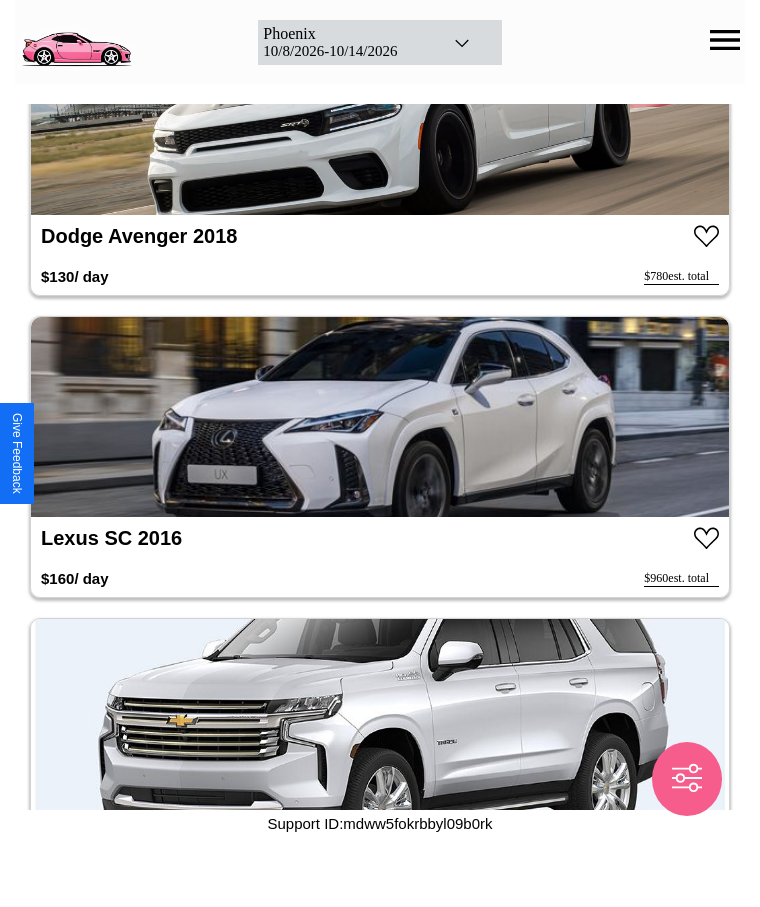 click at bounding box center [380, 417] 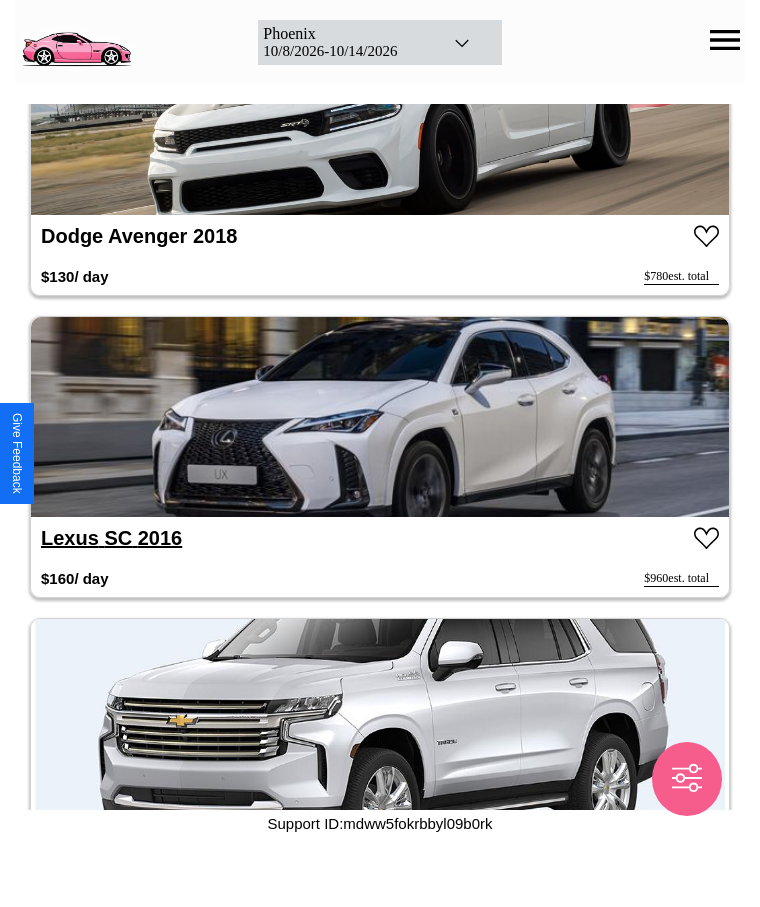 click on "Lexus   SC   2016" at bounding box center (111, 538) 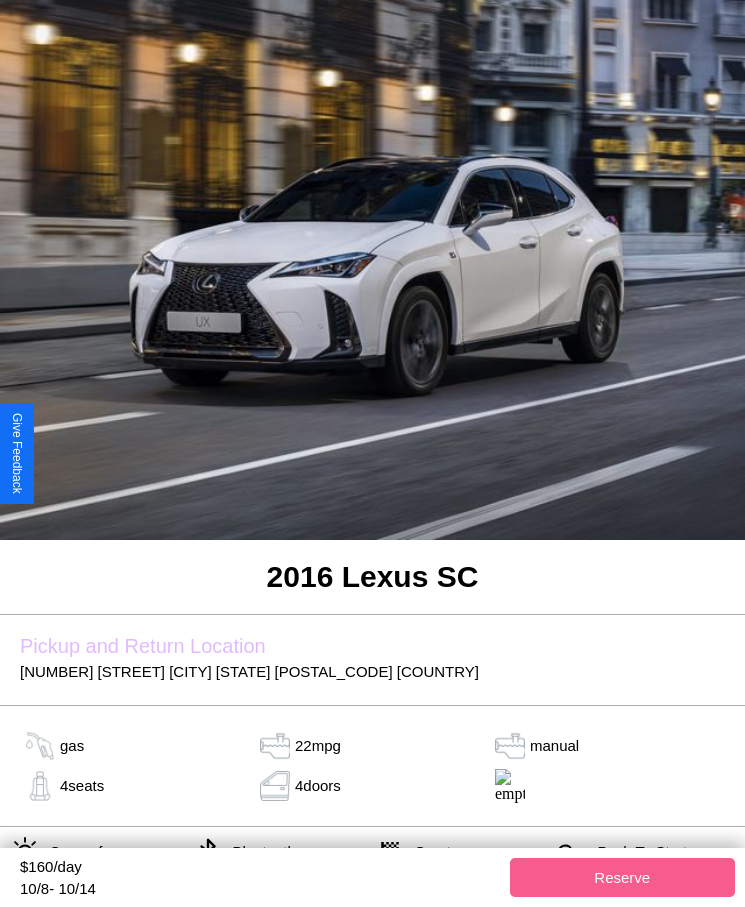 scroll, scrollTop: 346, scrollLeft: 0, axis: vertical 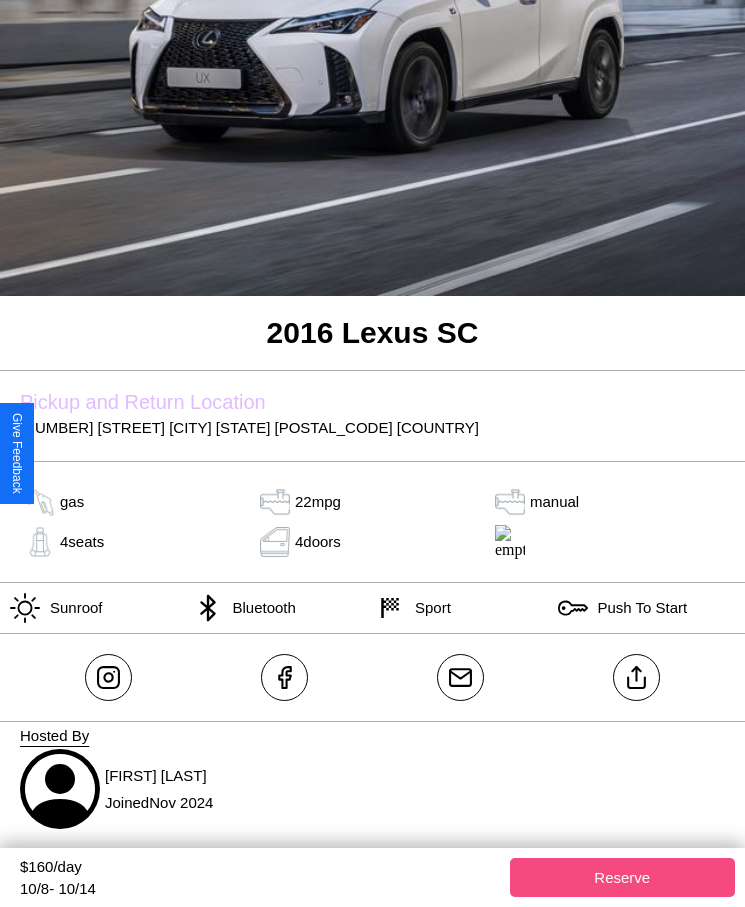click on "Reserve" at bounding box center [623, 877] 